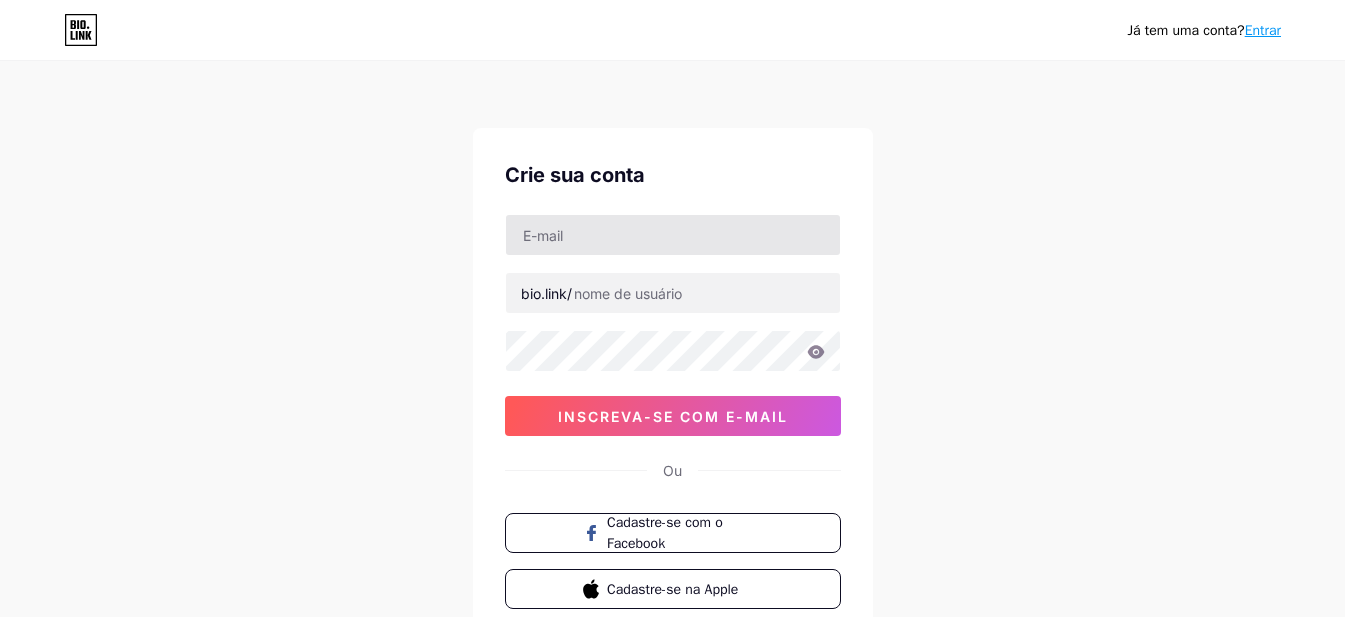 scroll, scrollTop: 0, scrollLeft: 0, axis: both 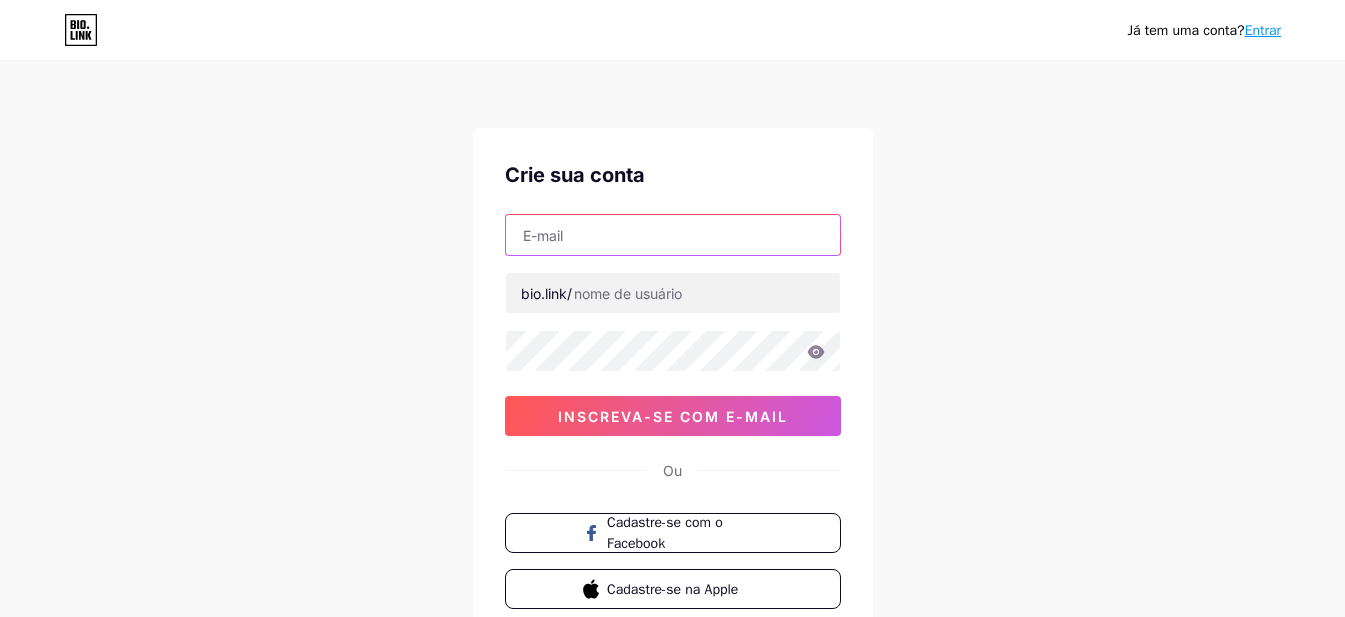 click at bounding box center (673, 235) 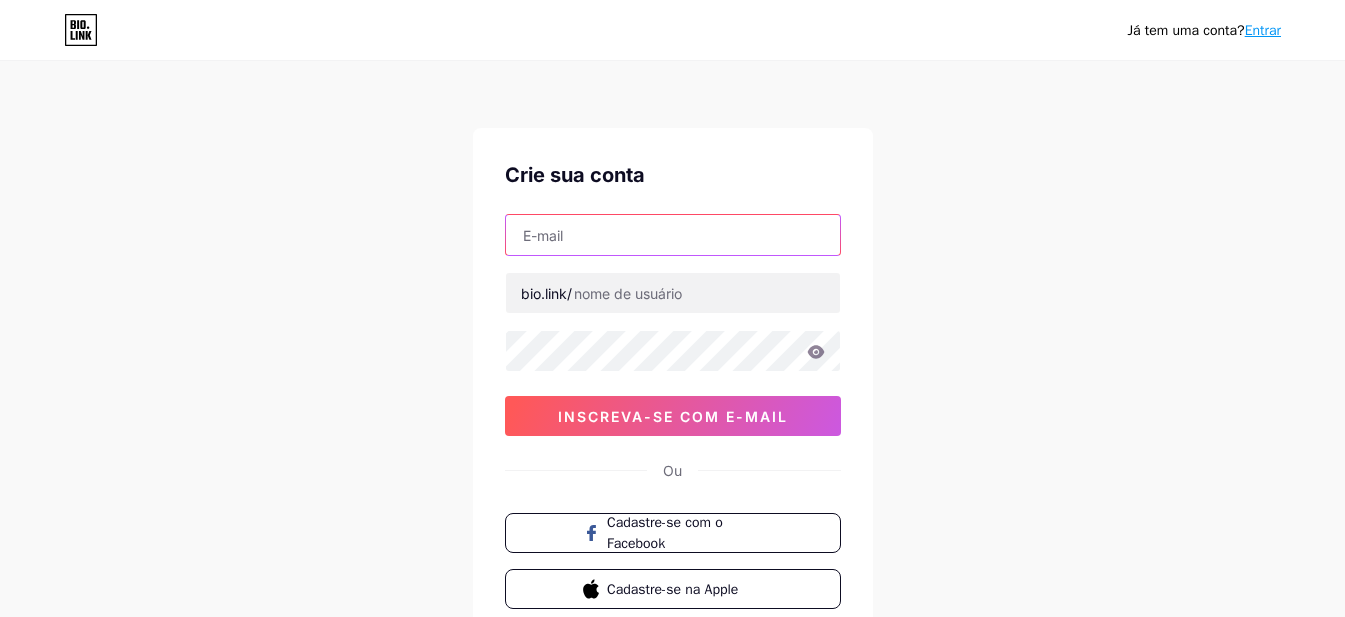type on "[EMAIL]" 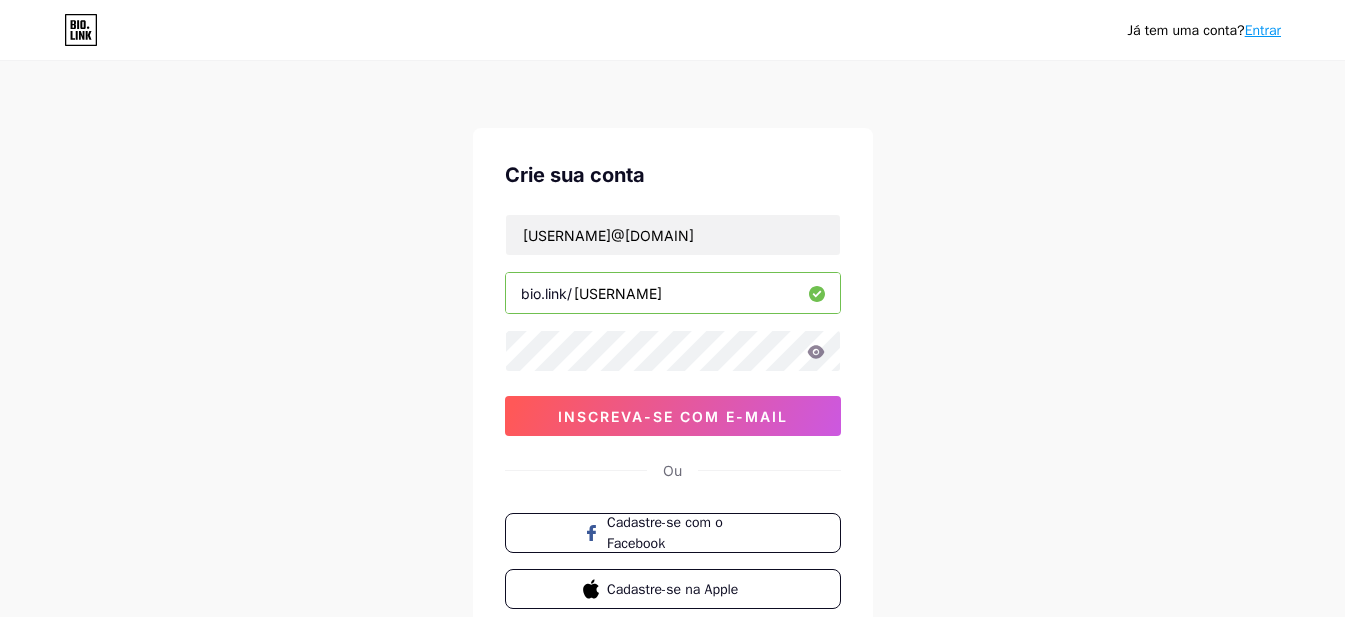 type on "[USERNAME]" 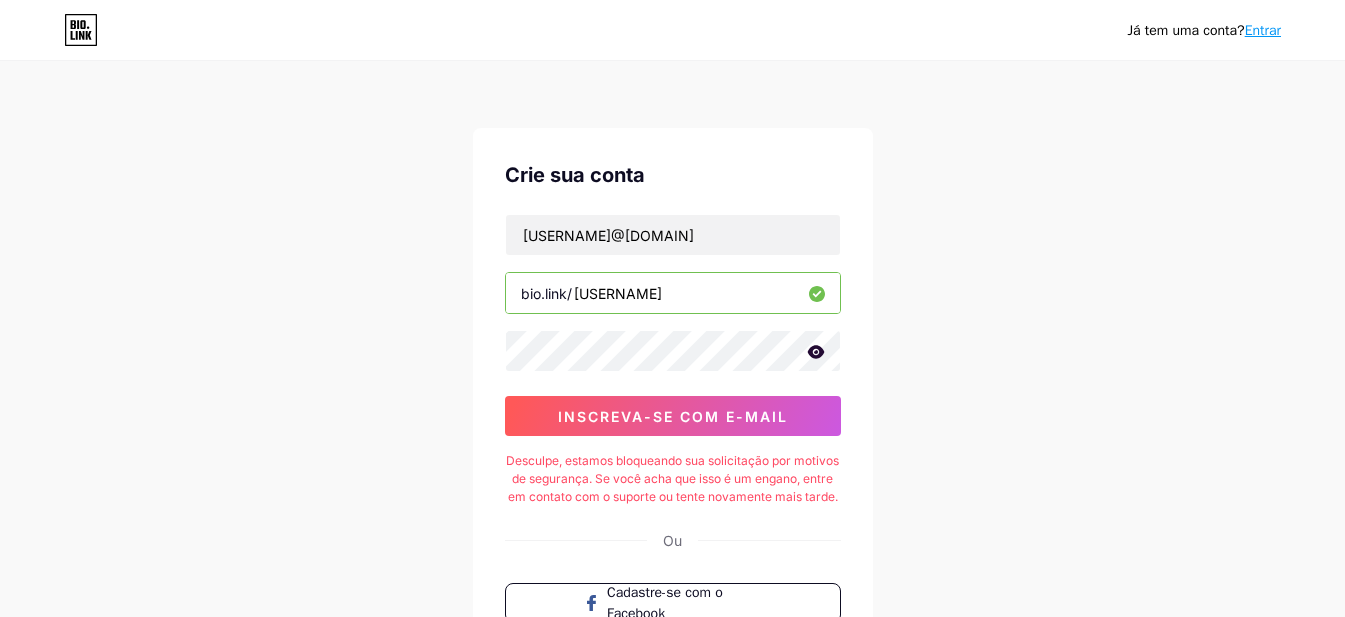 click at bounding box center [0, 0] 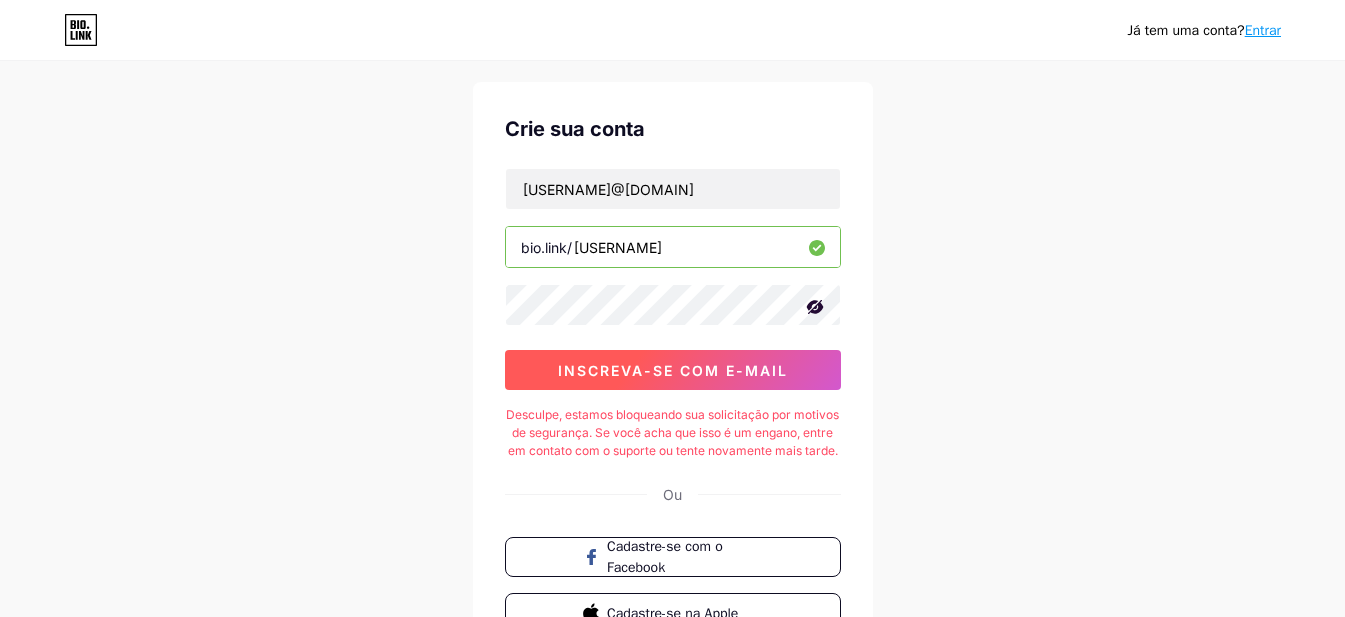 scroll, scrollTop: 0, scrollLeft: 0, axis: both 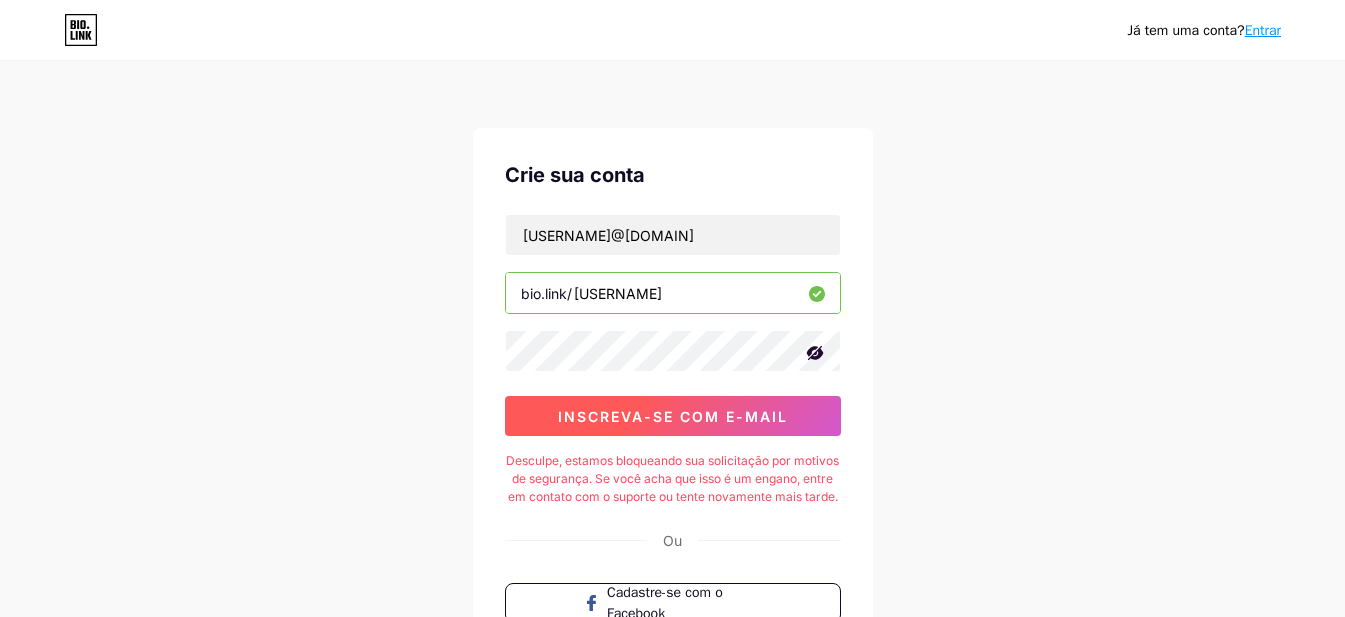 click on "inscreva-se com e-mail" at bounding box center (673, 416) 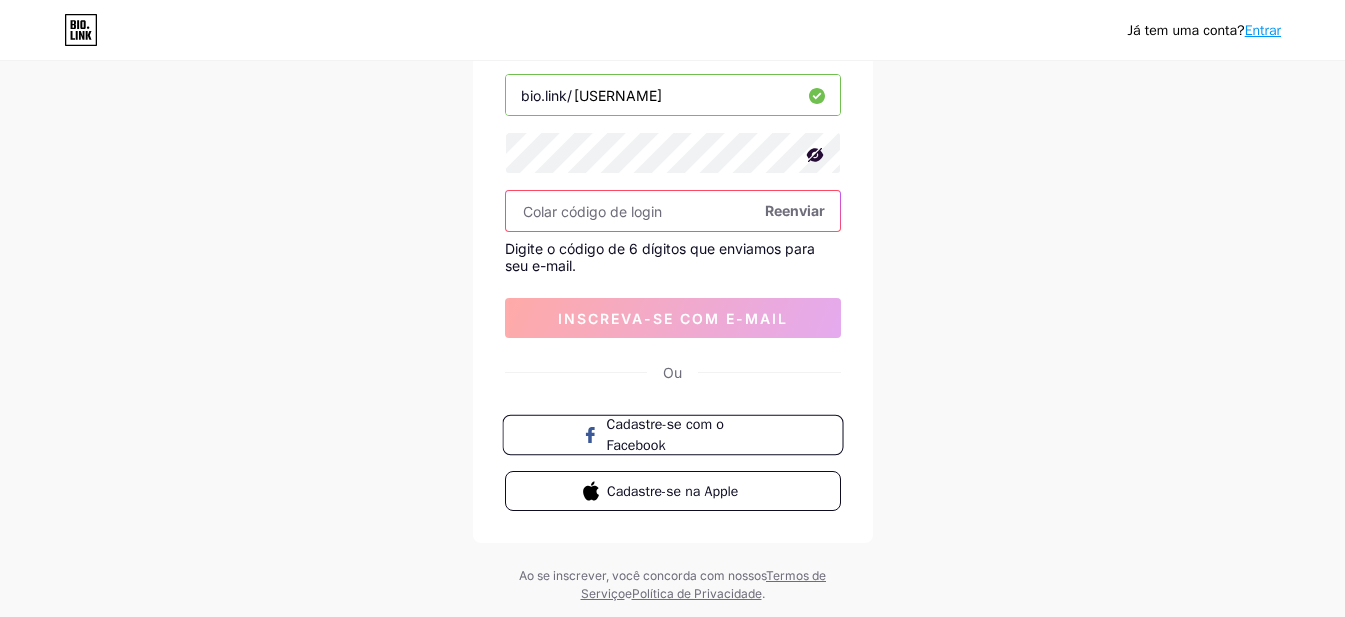 scroll, scrollTop: 200, scrollLeft: 0, axis: vertical 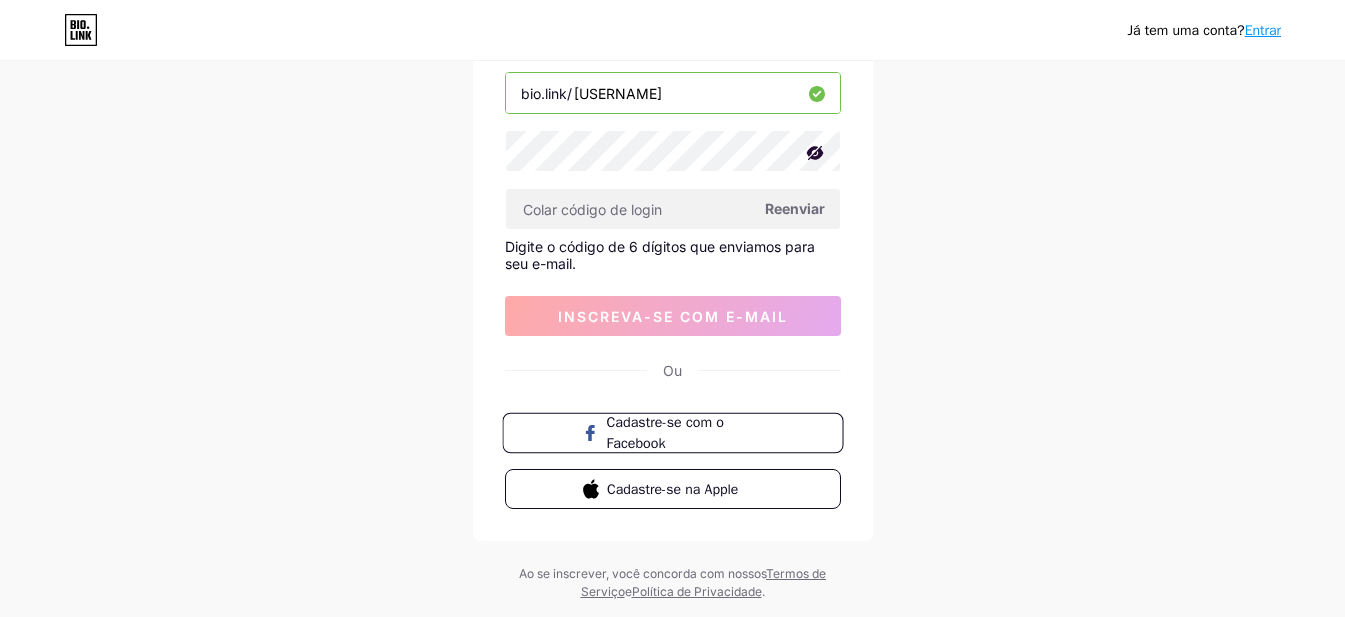 click on "Cadastre-se com o Facebook" at bounding box center [684, 433] 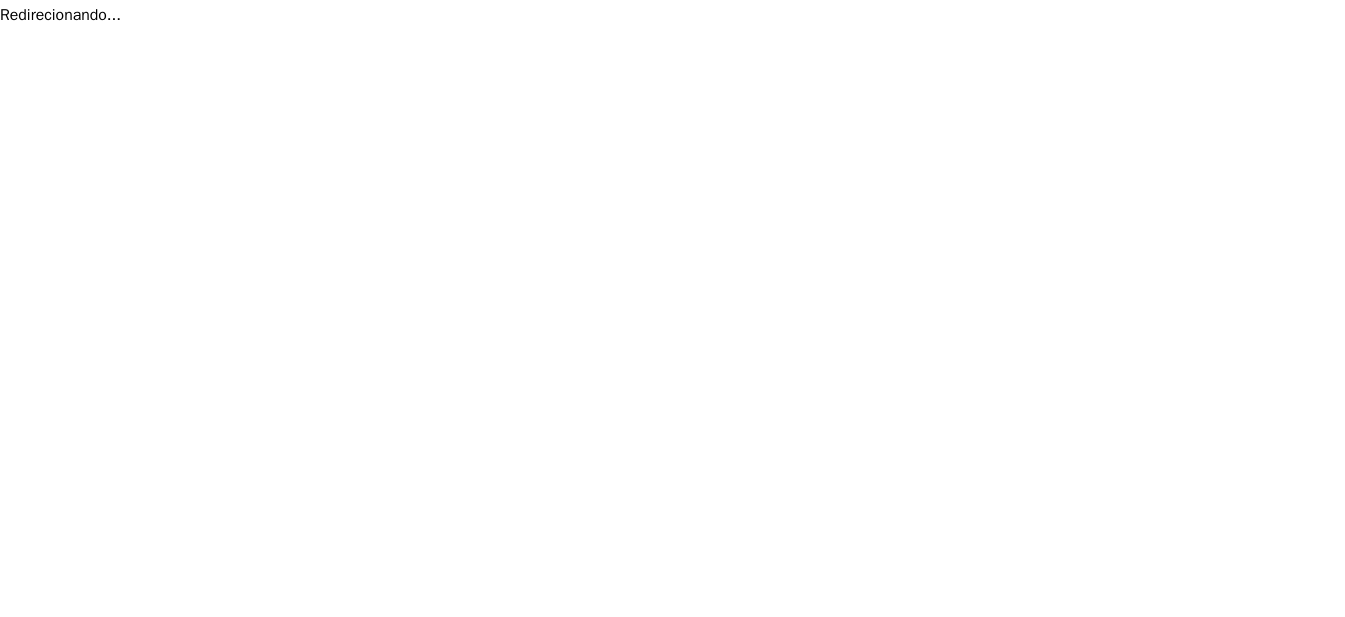 scroll, scrollTop: 0, scrollLeft: 0, axis: both 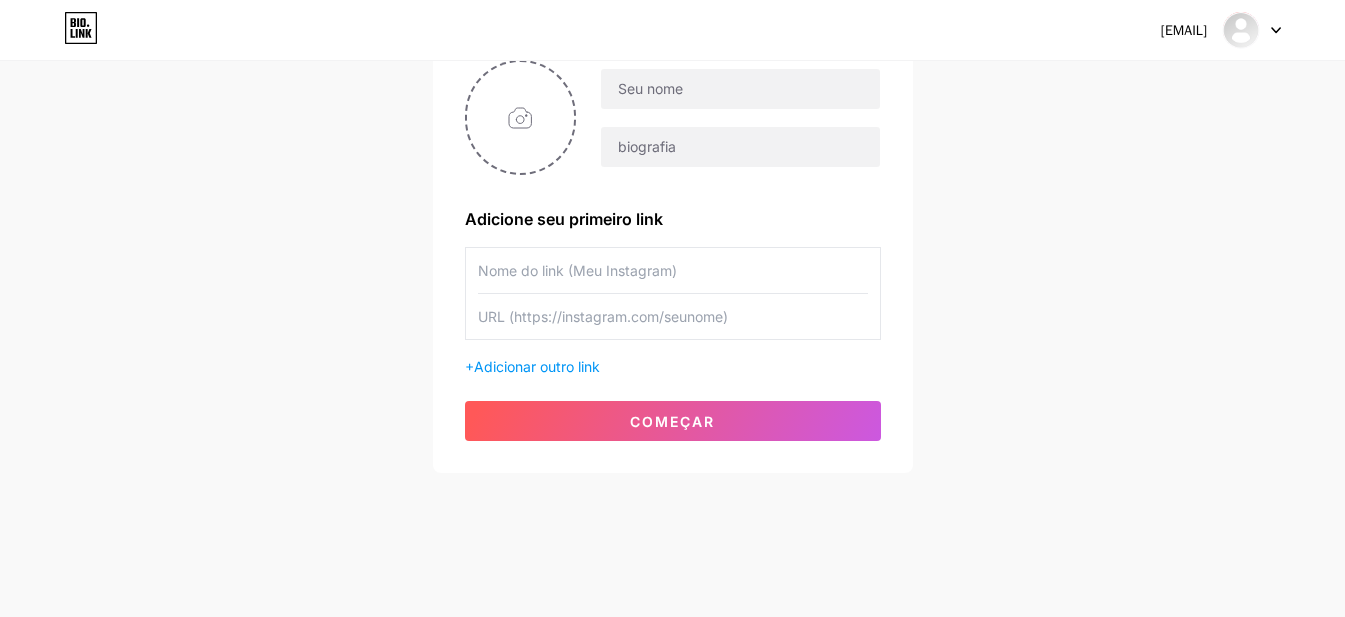 click at bounding box center [673, 270] 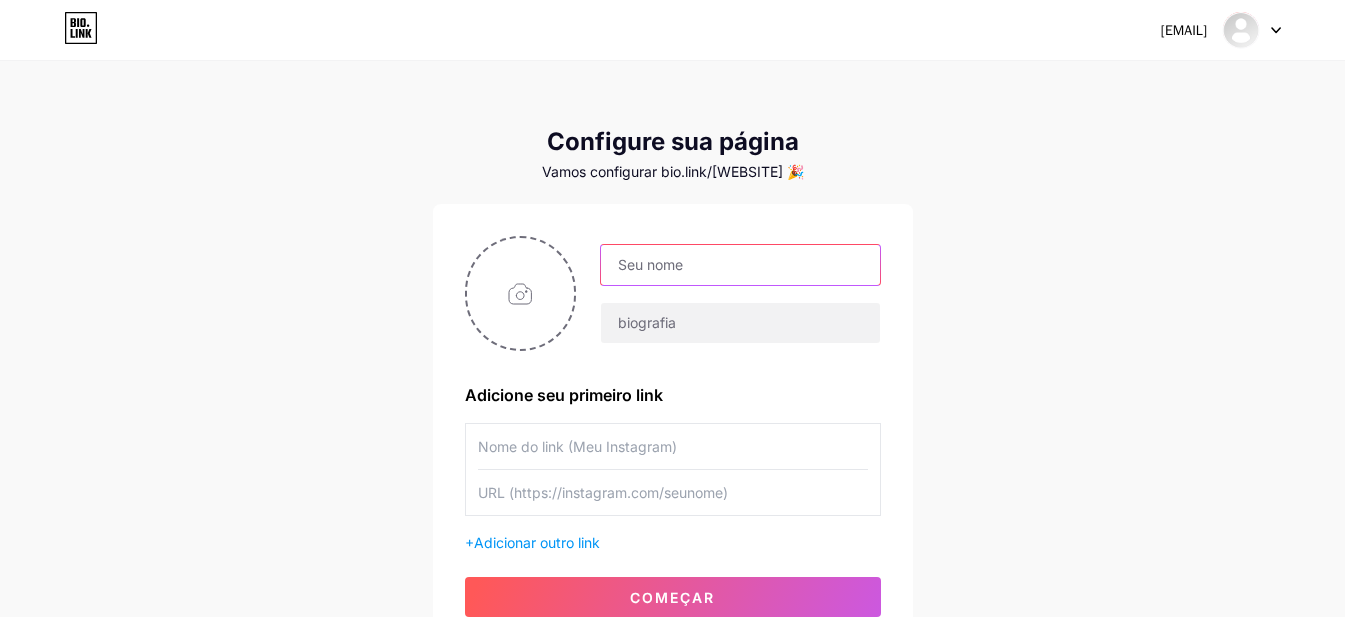 click at bounding box center [740, 265] 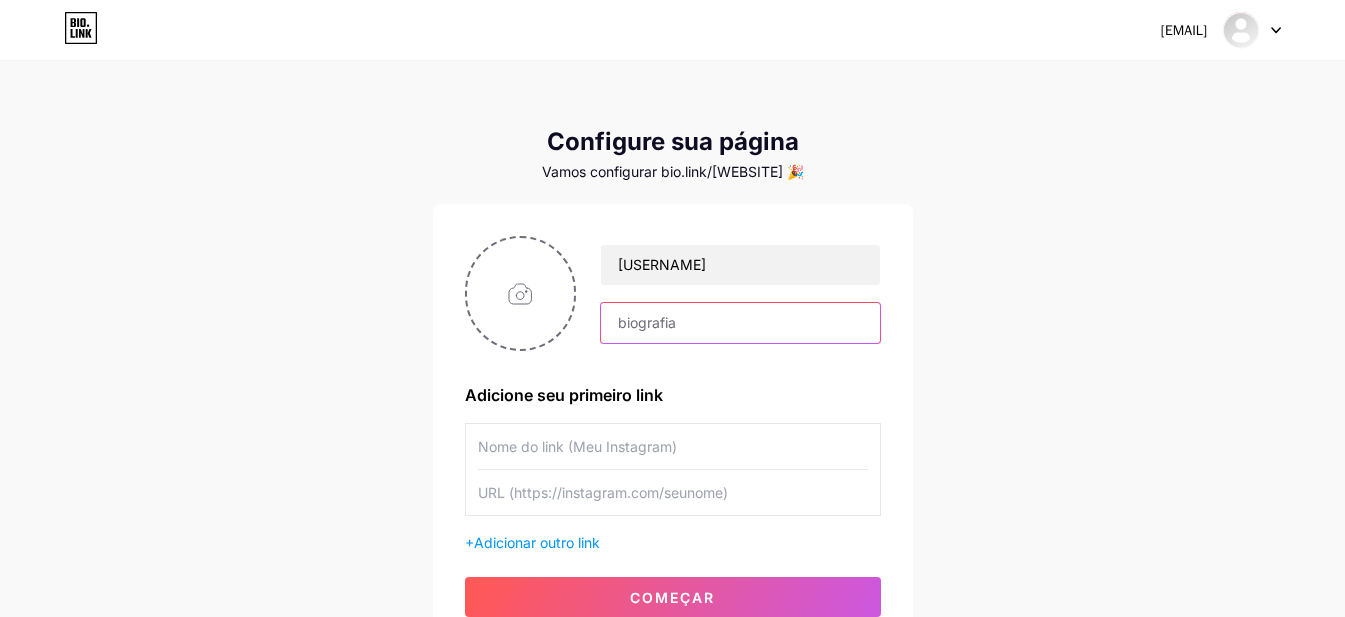 click at bounding box center [740, 323] 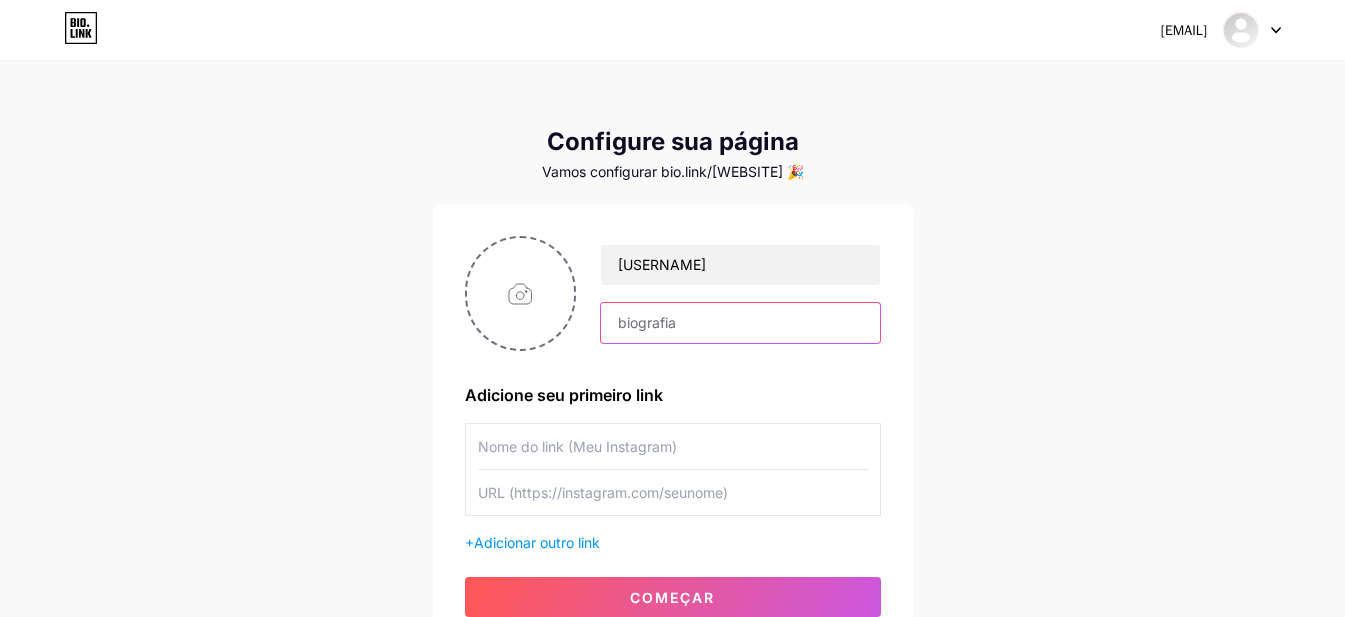 paste on "💰 Aprenda a ganhar dinheiro online 🙅‍♂️ Sem aparecer. Sem complicação. 🚀 Método direto ao ponto pra quem quer começar do zero." 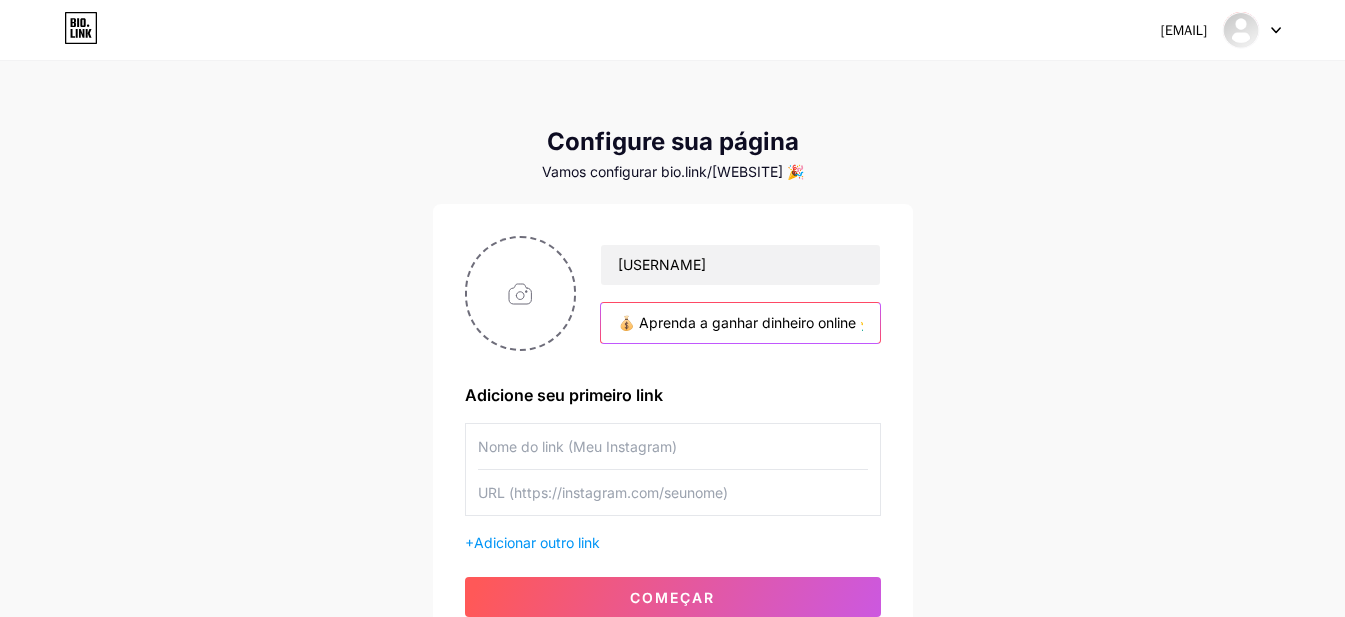 scroll, scrollTop: 0, scrollLeft: 645, axis: horizontal 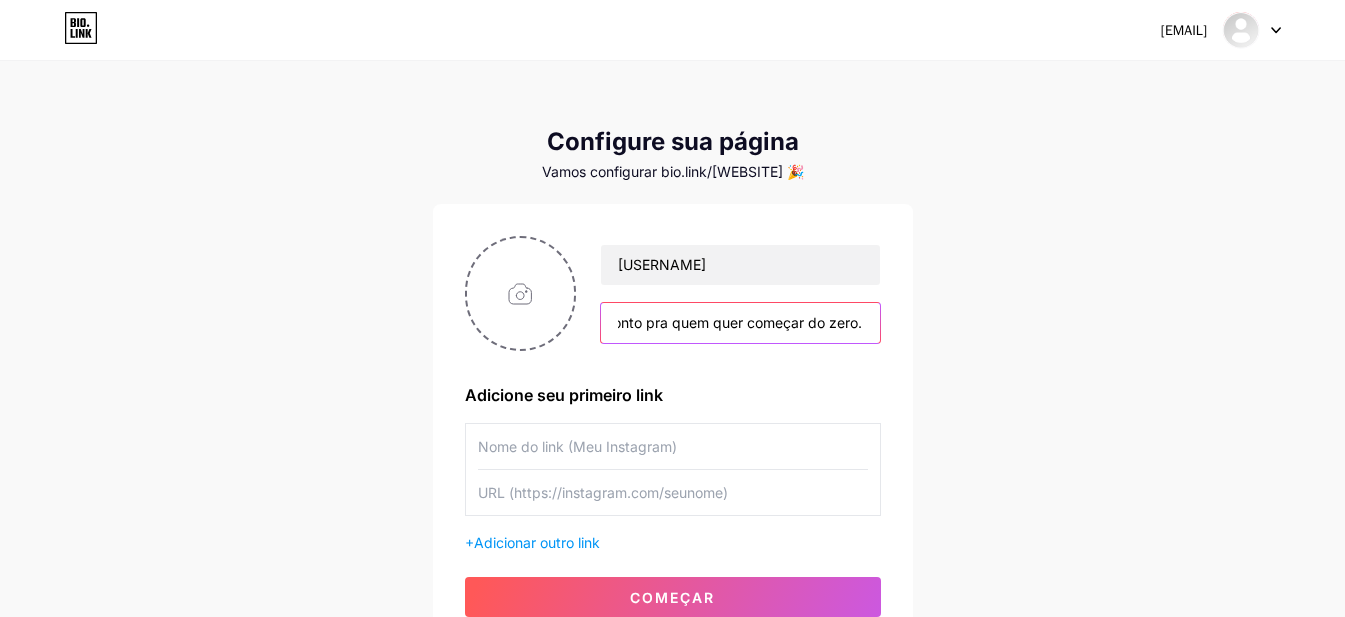 type on "💰 Aprenda a ganhar dinheiro online 🙅‍♂️ Sem aparecer. Sem complicação. 🚀 Método direto ao ponto pra quem quer começar do zero." 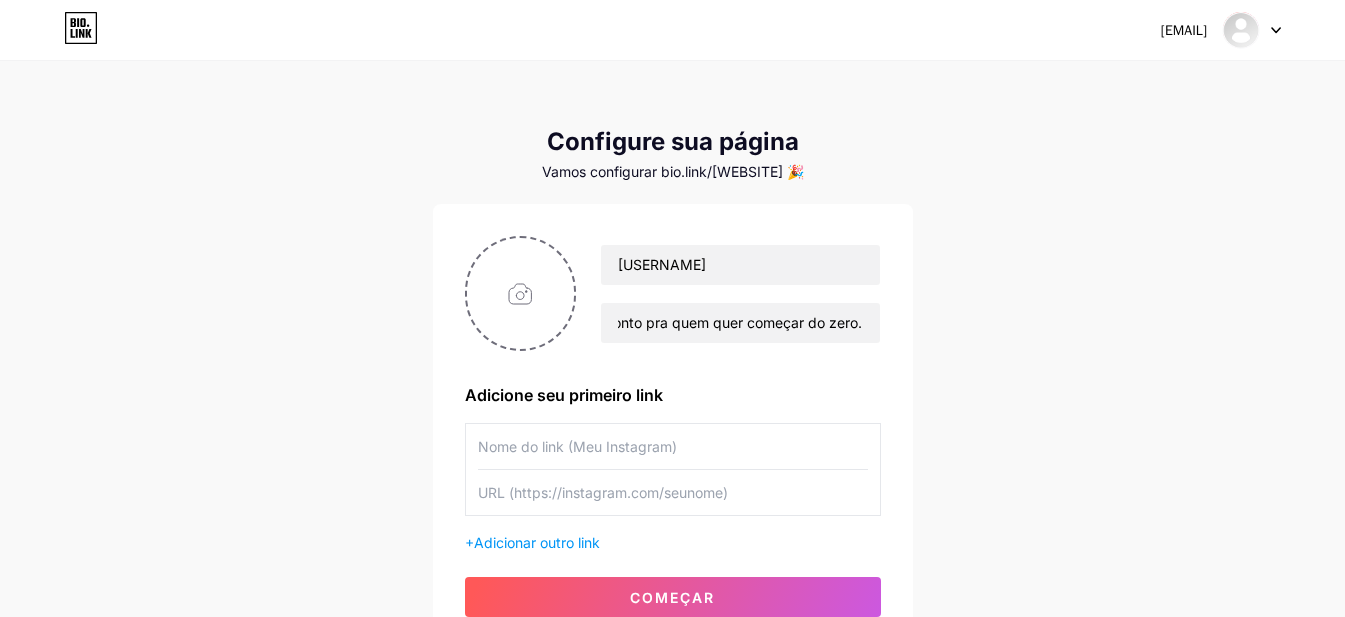scroll, scrollTop: 0, scrollLeft: 0, axis: both 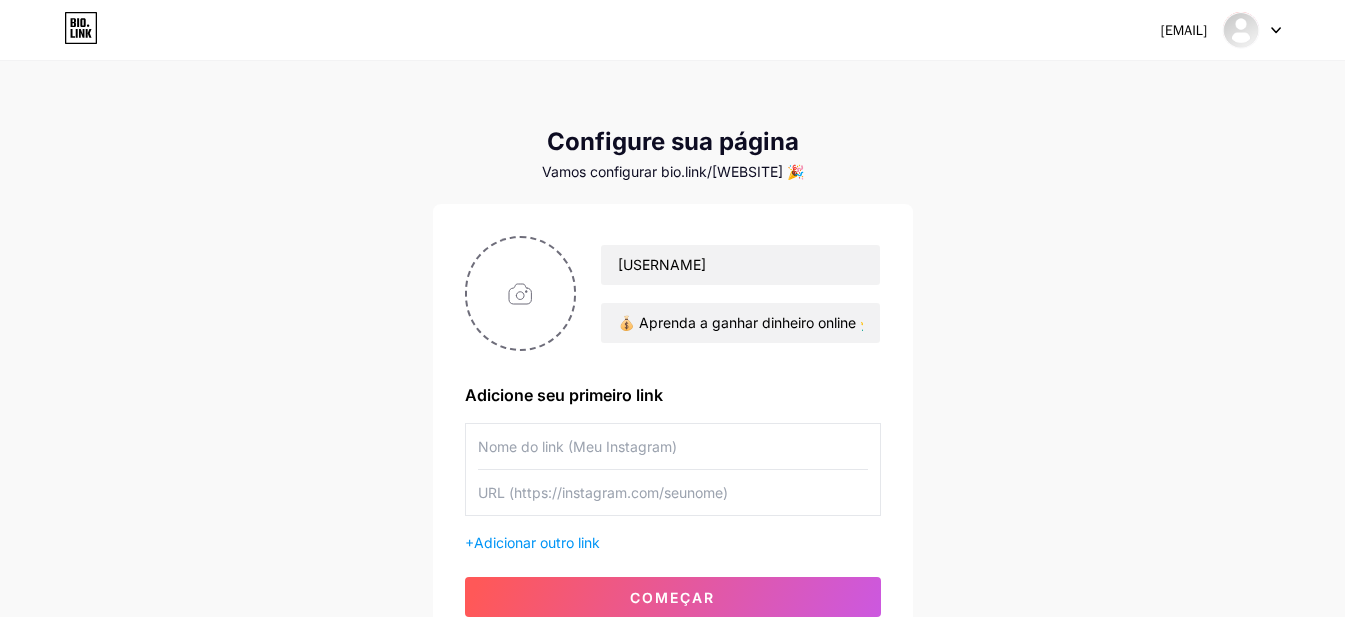 click on "[USERNAME]     💰 Aprenda a ganhar dinheiro online 🙅‍♂️ Sem aparecer. Sem complicação. 🚀 Método direto ao ponto pra quem quer começar do zero.     Adicione seu primeiro link
+  Adicionar outro link     começar" at bounding box center [673, 426] 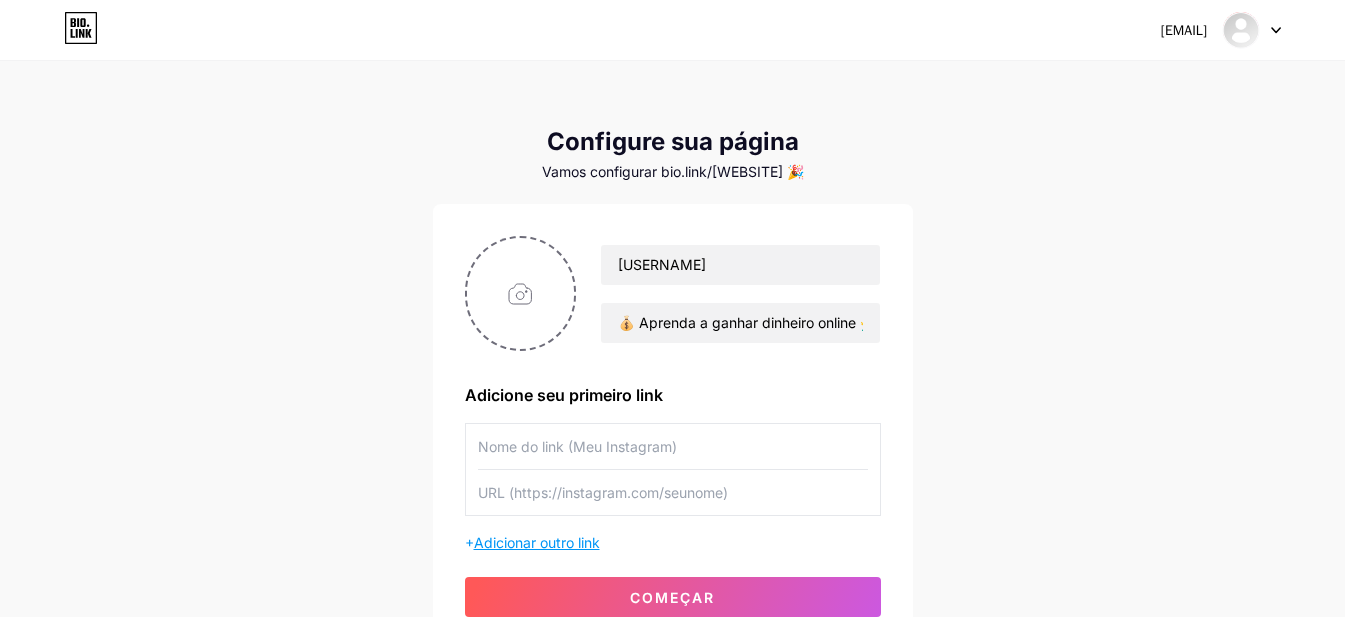 click on "Adicionar outro link" at bounding box center (537, 542) 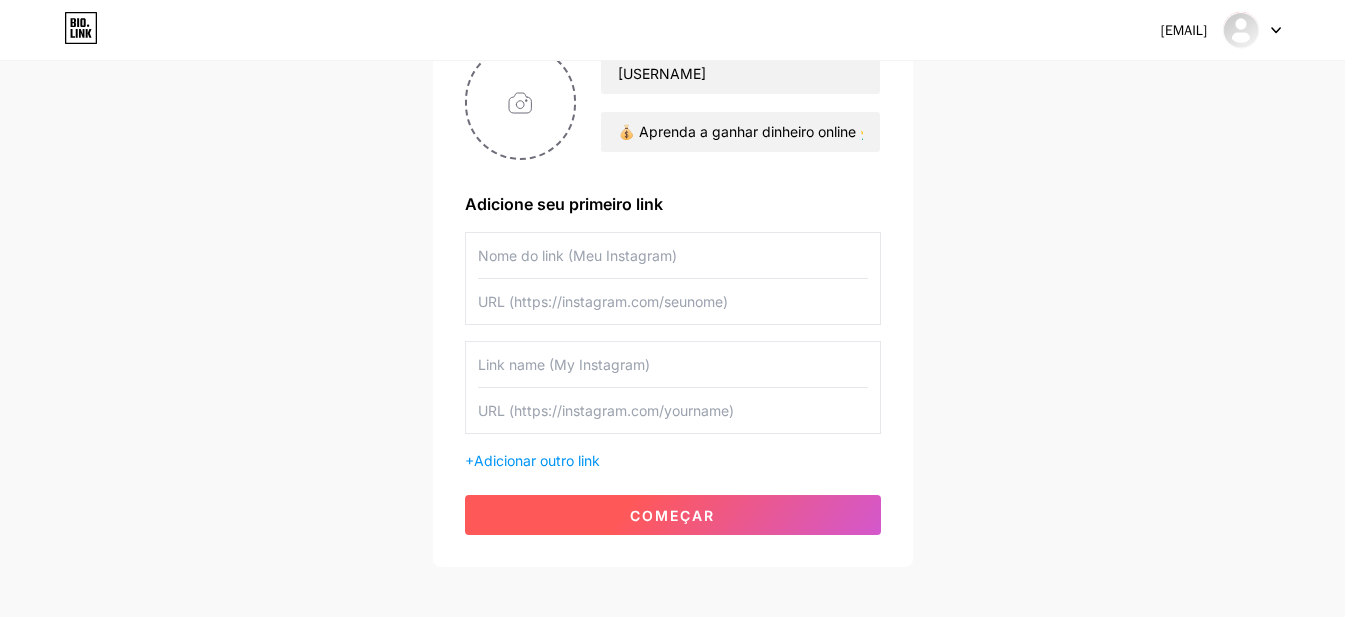 scroll, scrollTop: 200, scrollLeft: 0, axis: vertical 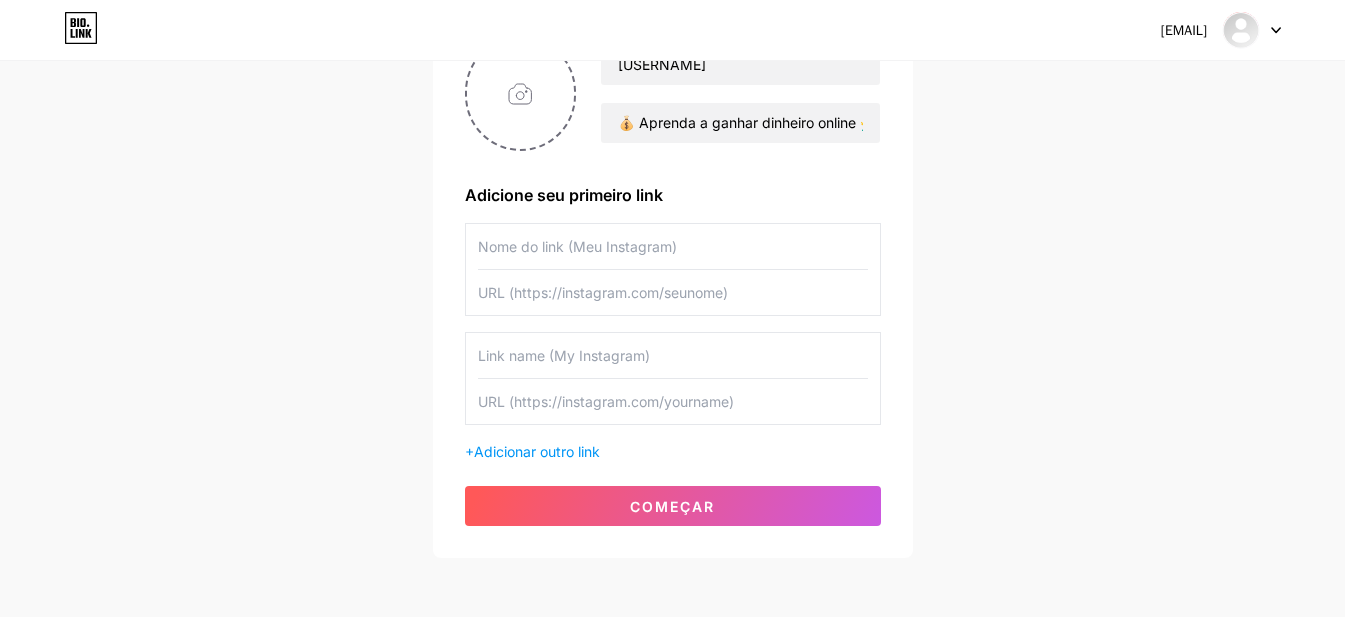 click at bounding box center [673, 246] 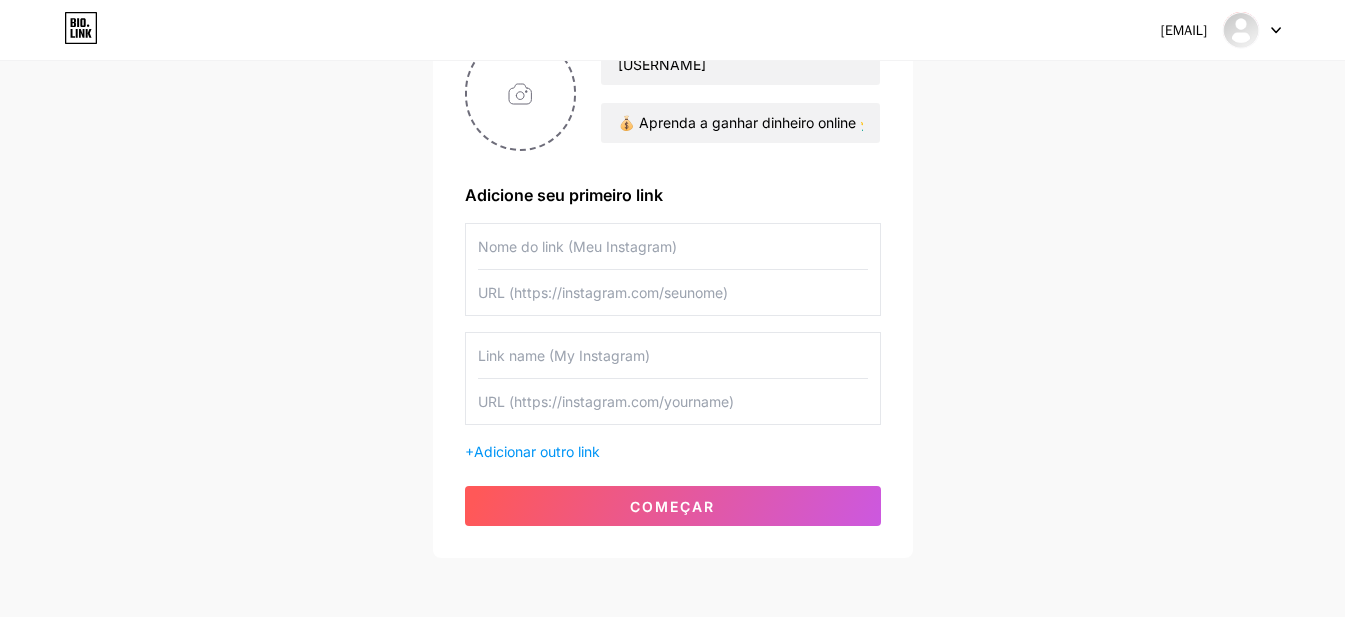 paste on "https://kiwify.app/[WEBSITE]?afid=[CODE]" 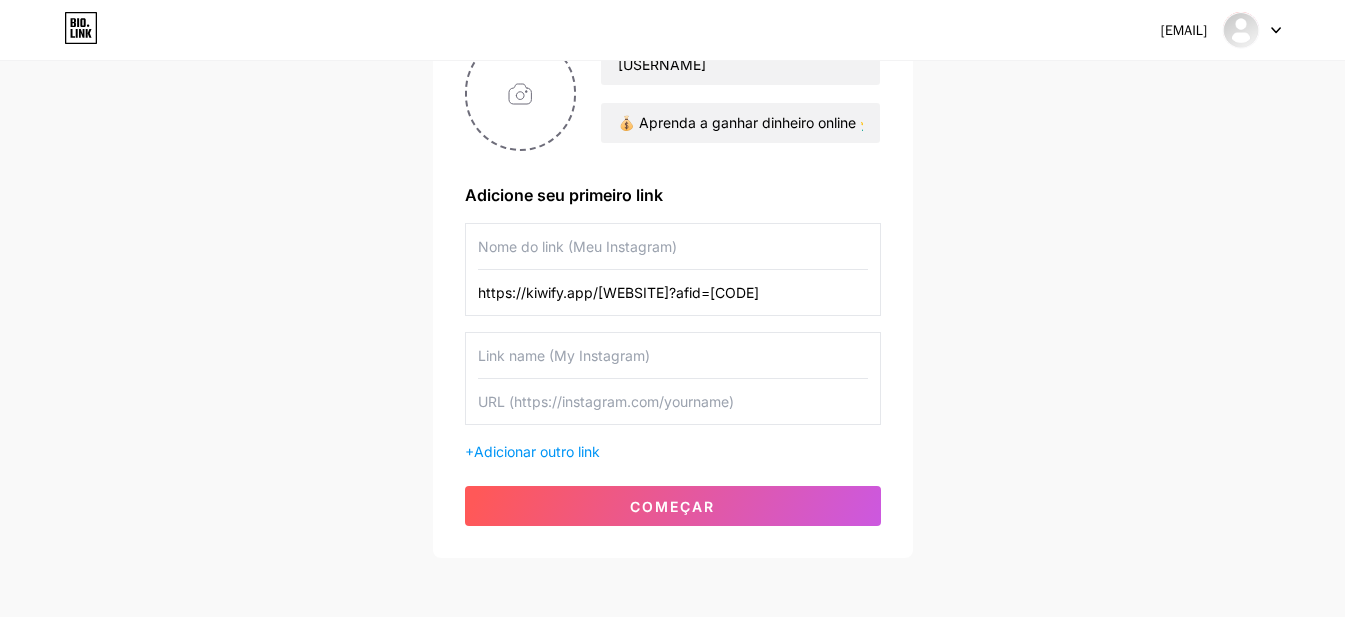 type on "https://kiwify.app/[WEBSITE]?afid=[CODE]" 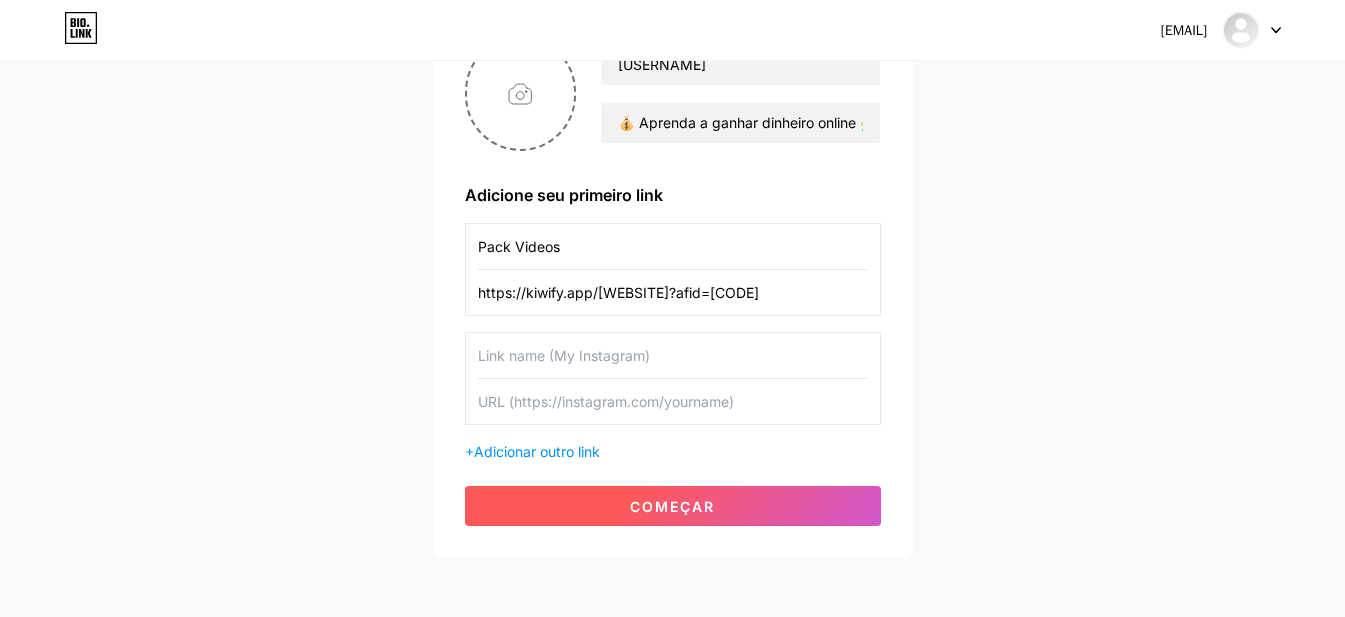 type on "Pack Videos" 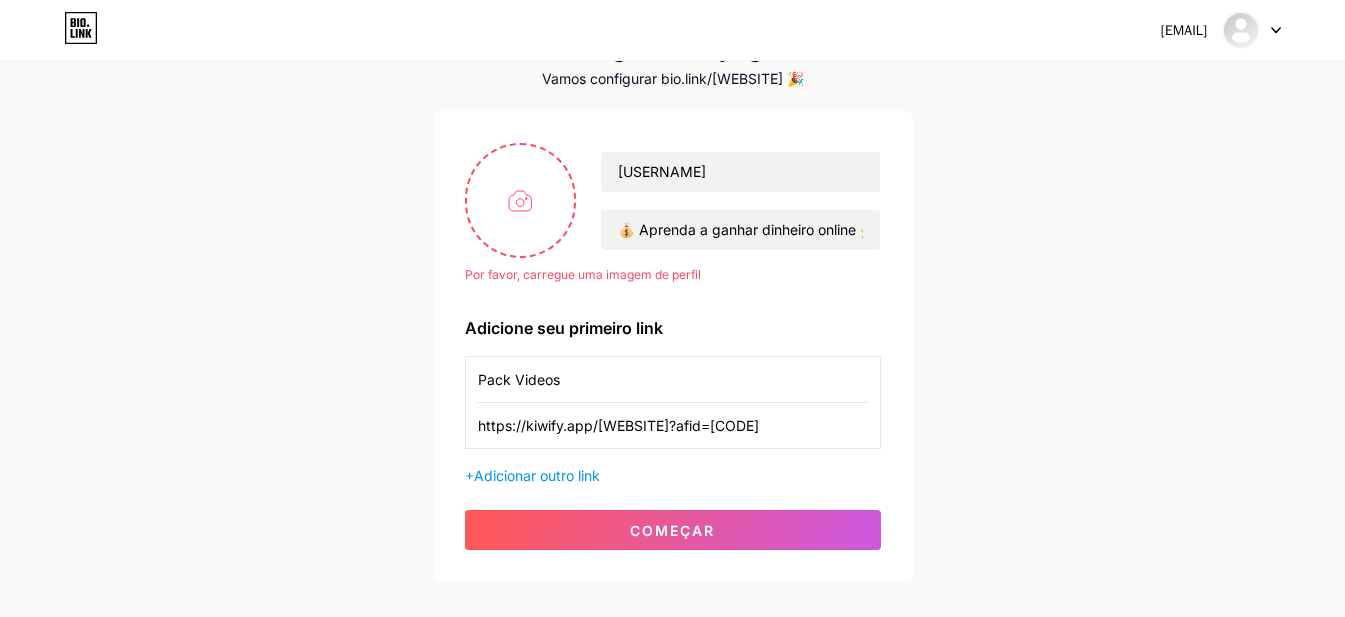 scroll, scrollTop: 0, scrollLeft: 0, axis: both 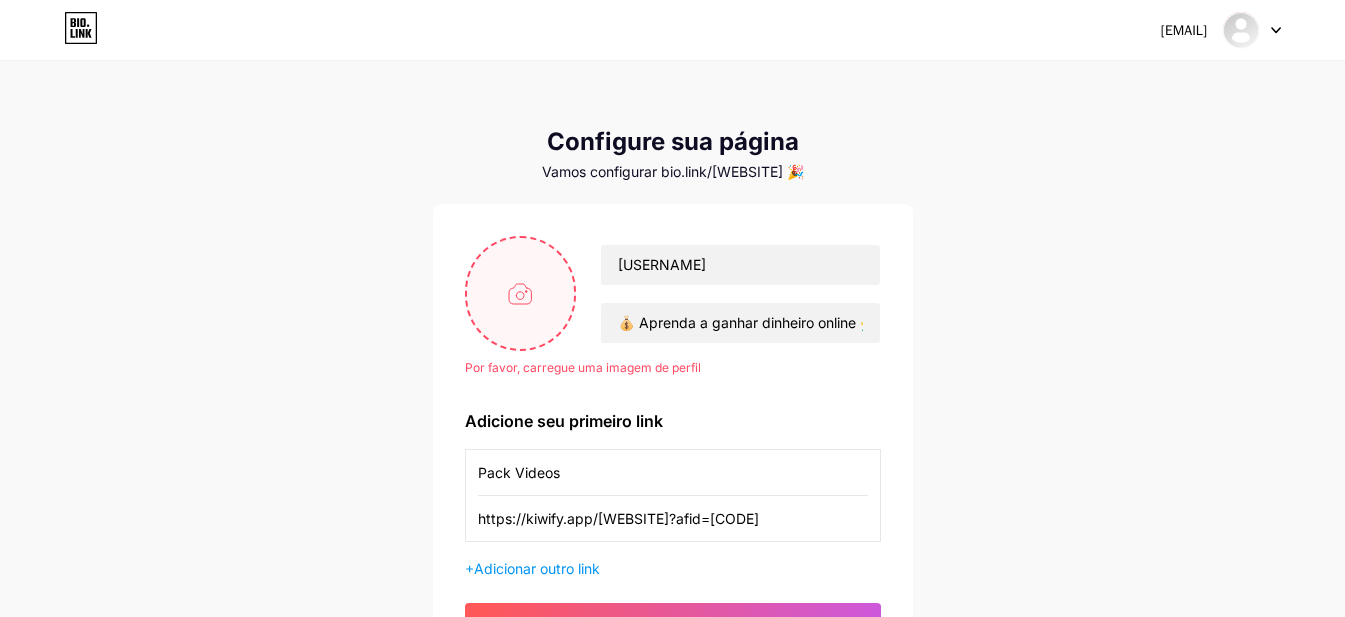 click at bounding box center [521, 293] 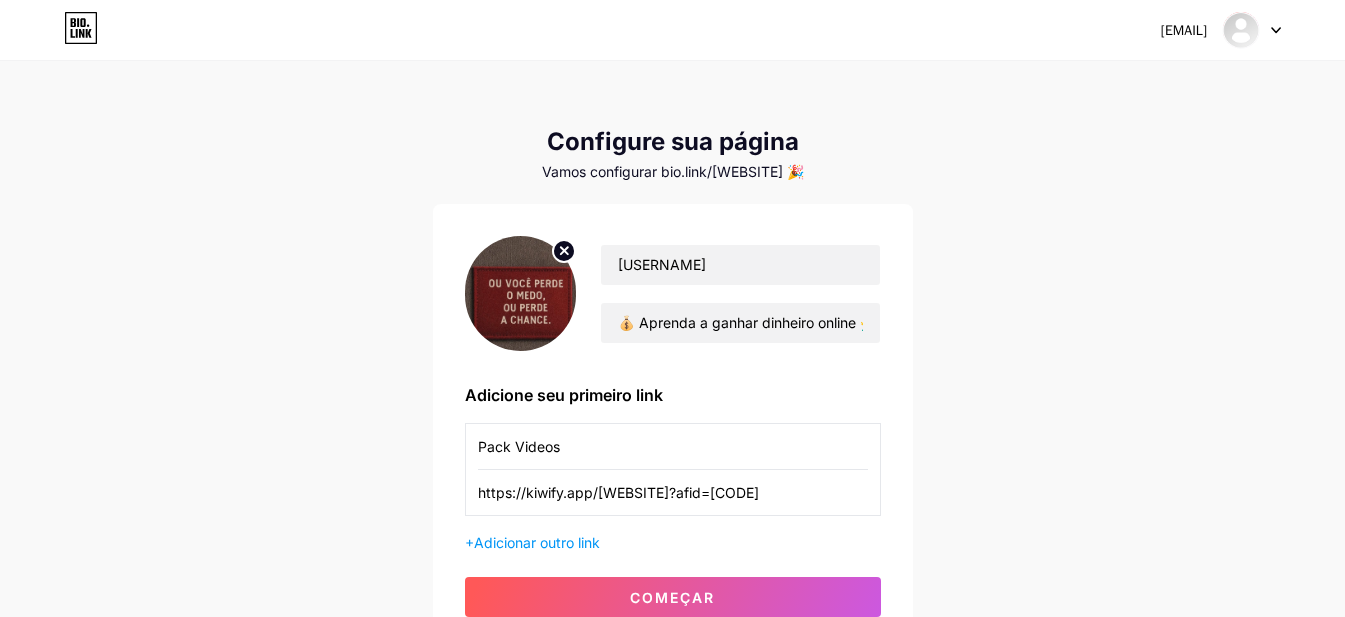 click at bounding box center (564, 251) 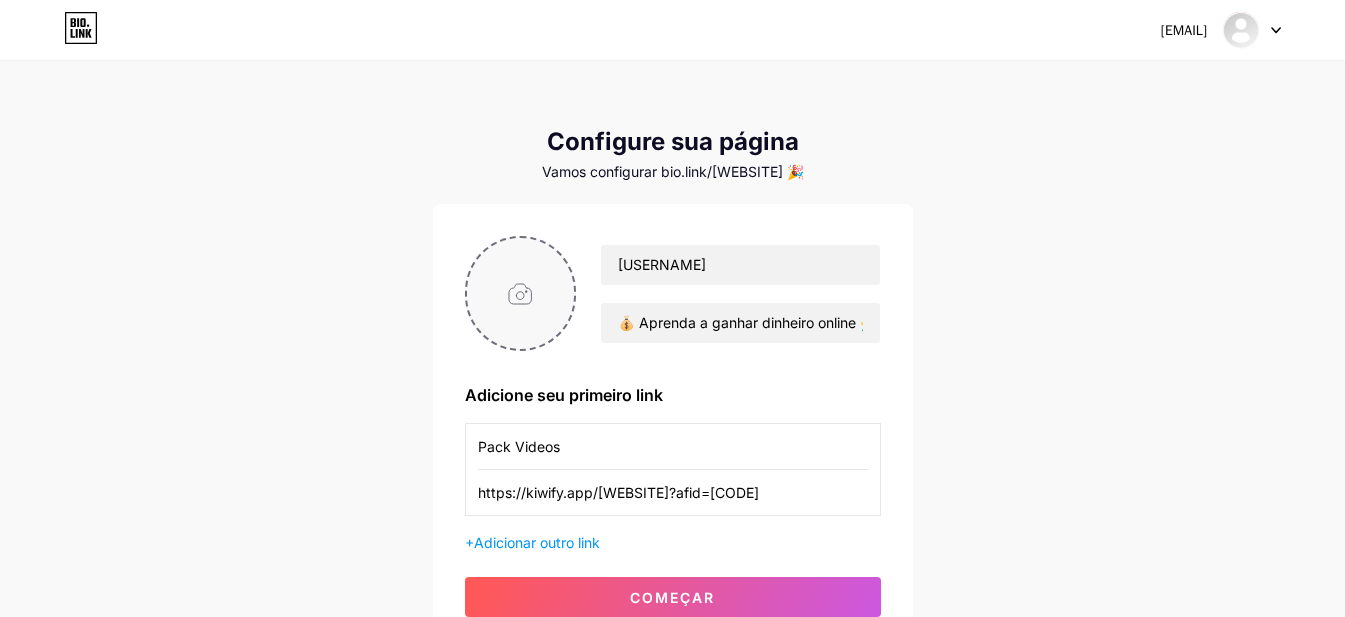 click at bounding box center (521, 293) 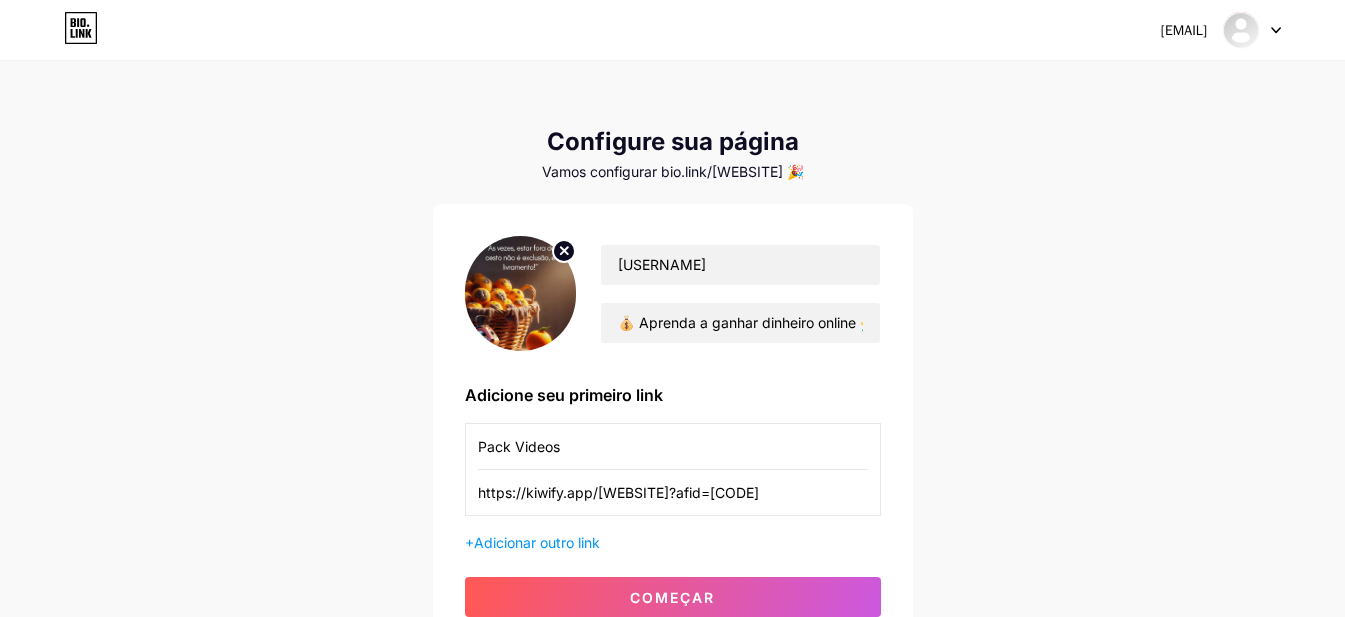 click at bounding box center [521, 293] 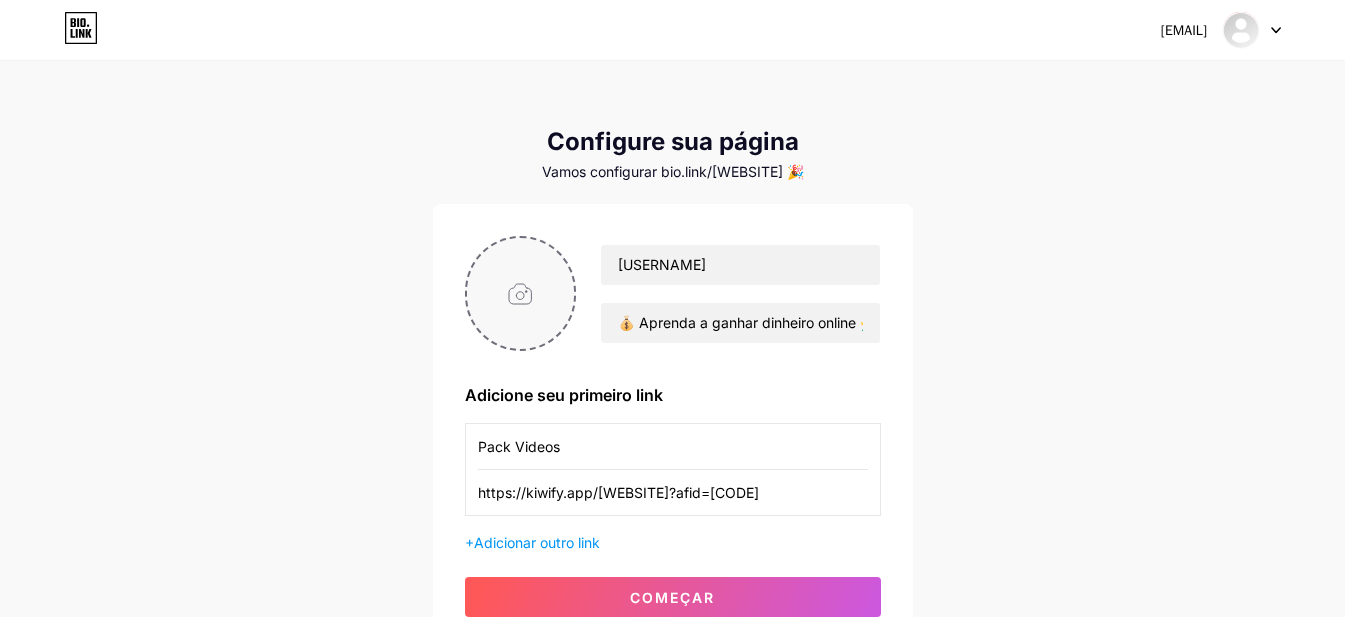 click at bounding box center [521, 293] 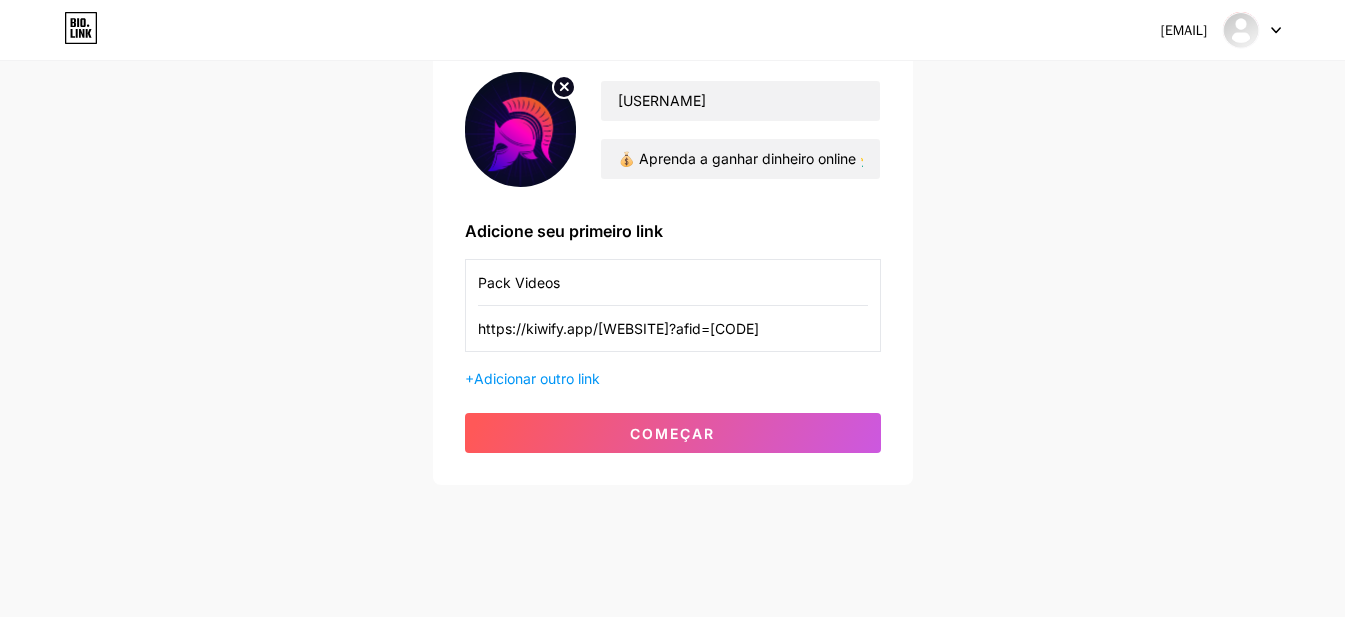 scroll, scrollTop: 176, scrollLeft: 0, axis: vertical 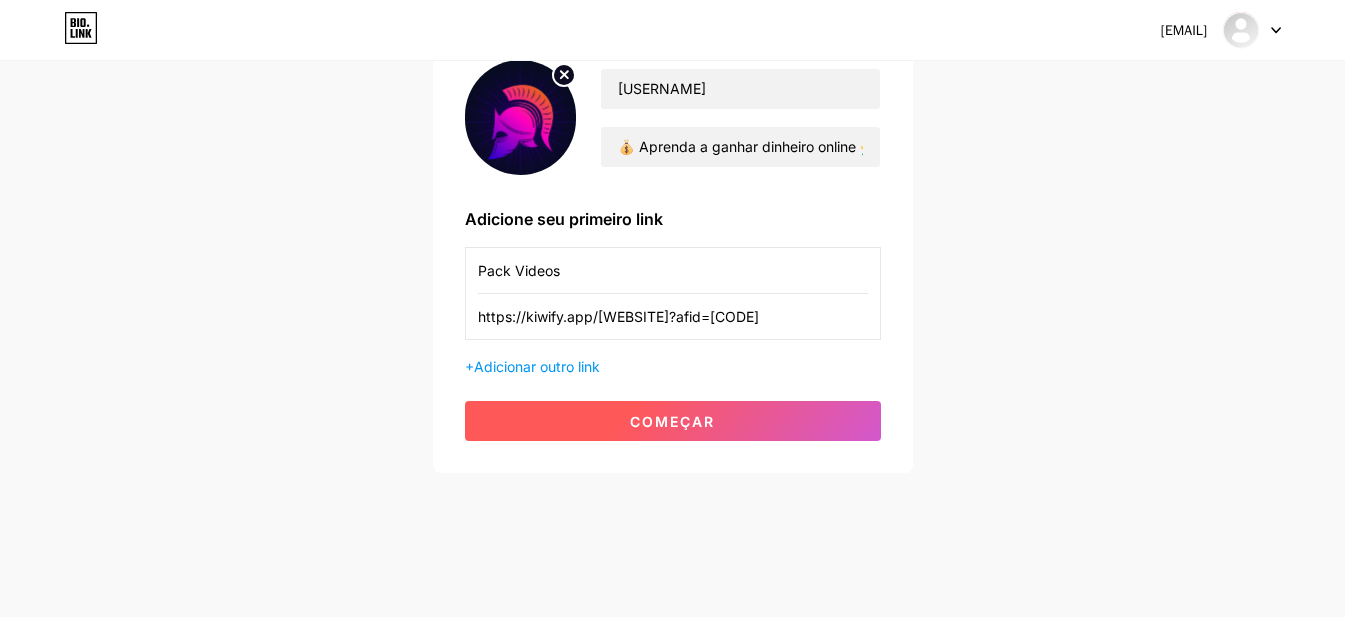 click on "começar" at bounding box center [673, 421] 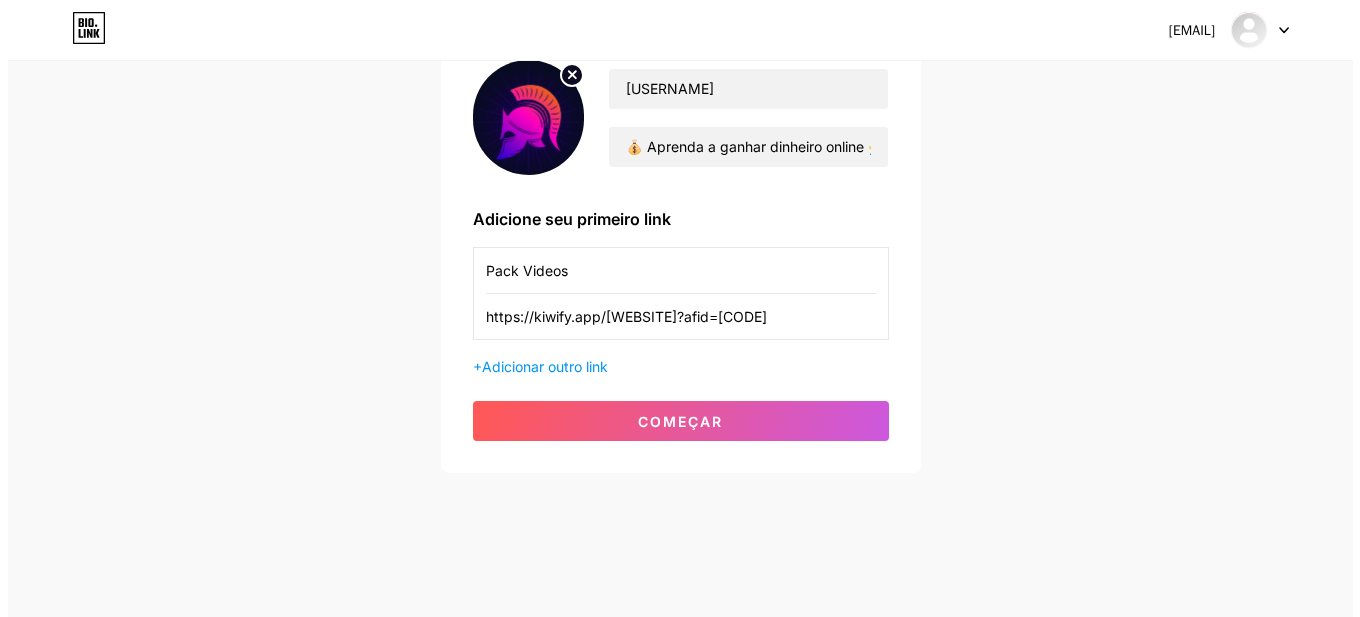 scroll, scrollTop: 0, scrollLeft: 0, axis: both 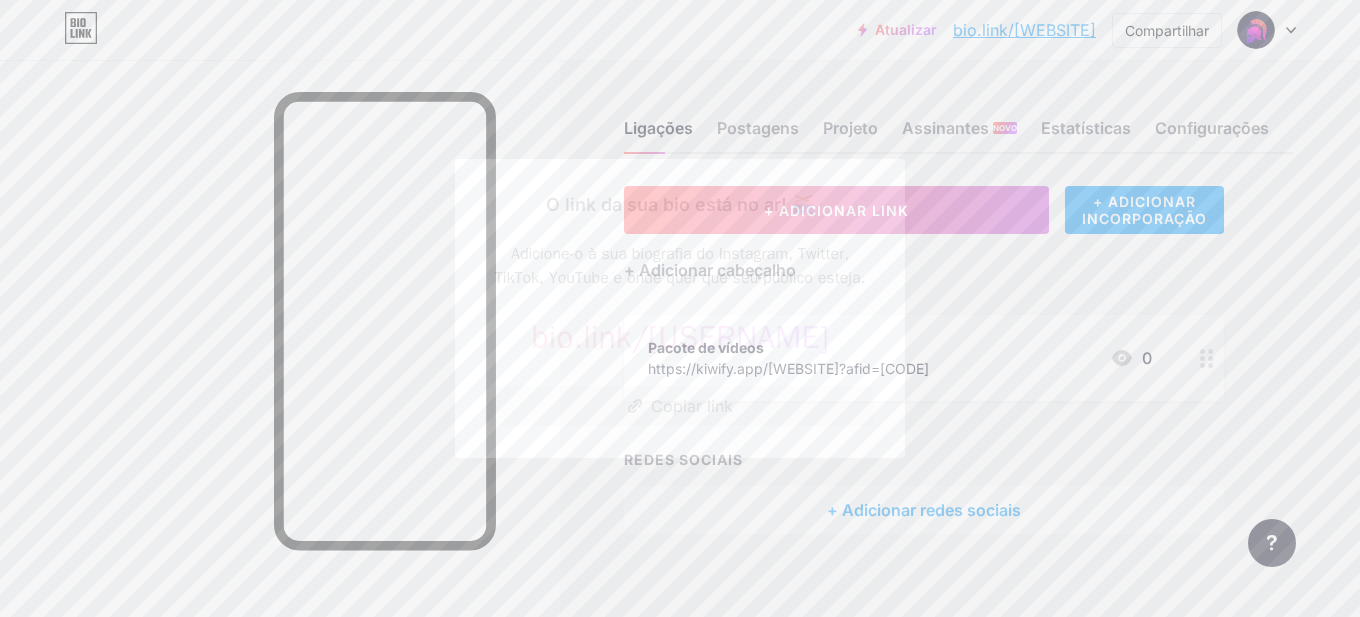 click on "Copiar link" at bounding box center [680, 406] 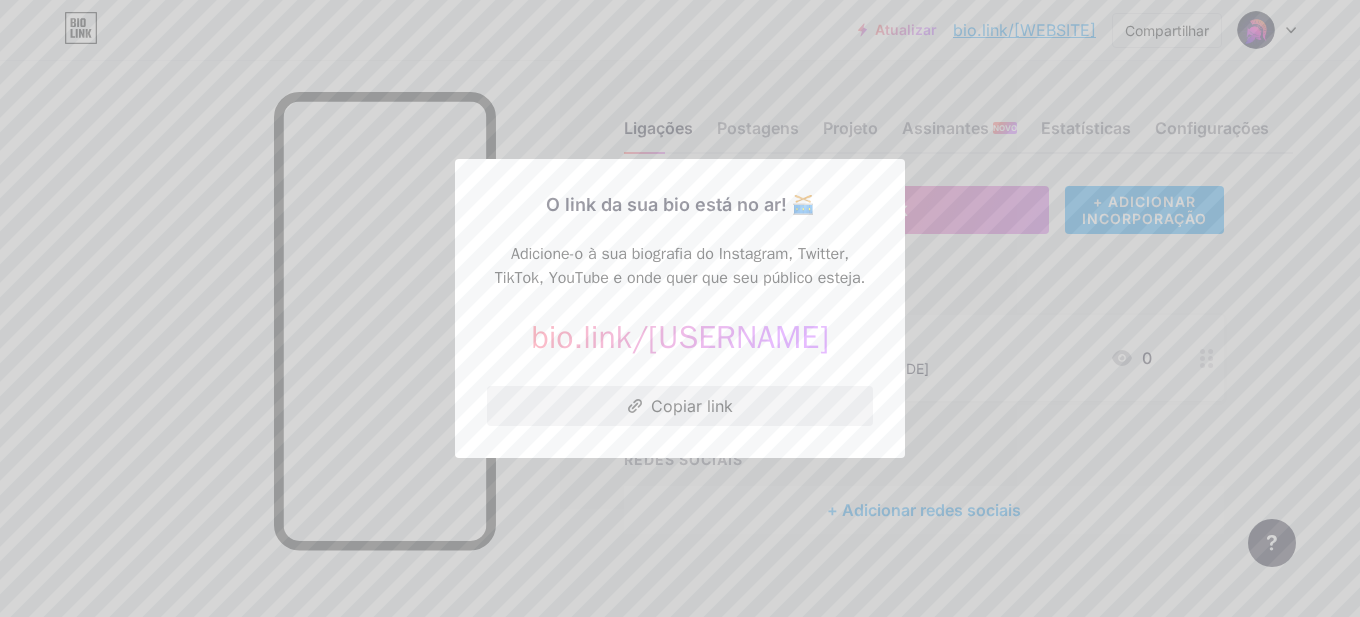 click on "Copiar link" at bounding box center (692, 406) 